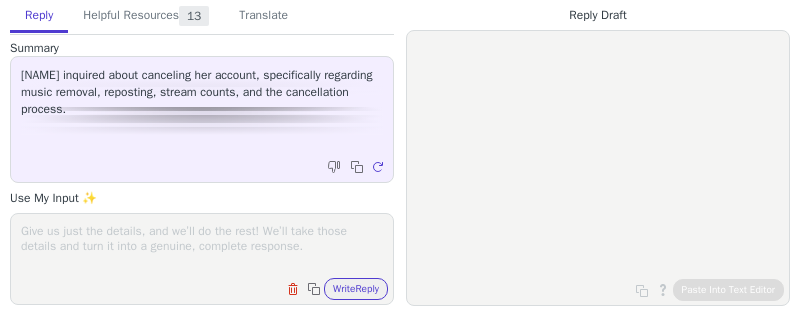 scroll, scrollTop: 0, scrollLeft: 0, axis: both 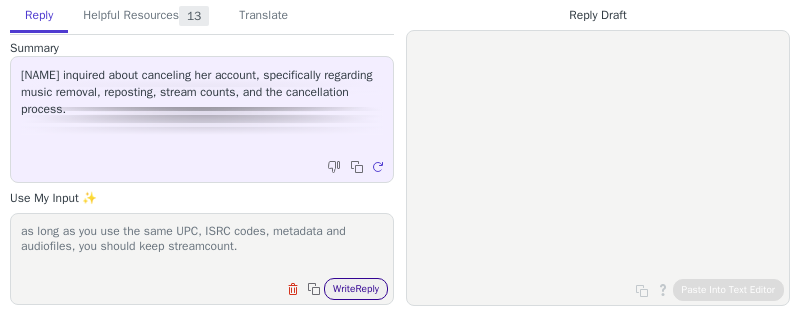 type on "as long as you use the same UPC, ISRC codes, metadata and audiofiles, you should keep streamcount." 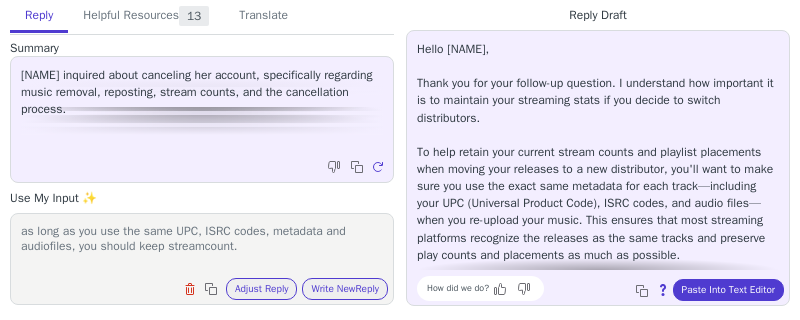 scroll, scrollTop: 62, scrollLeft: 0, axis: vertical 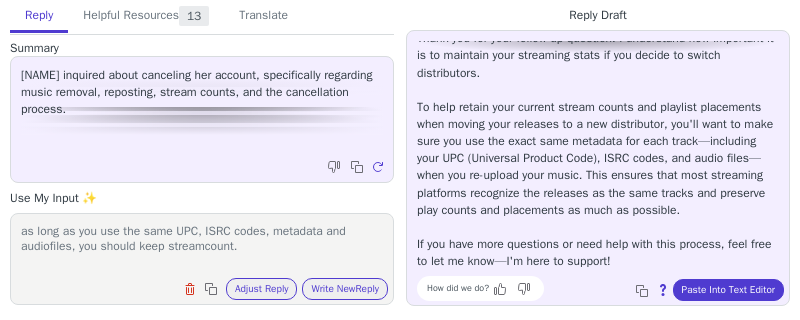click on "How did we do?" at bounding box center [480, 288] 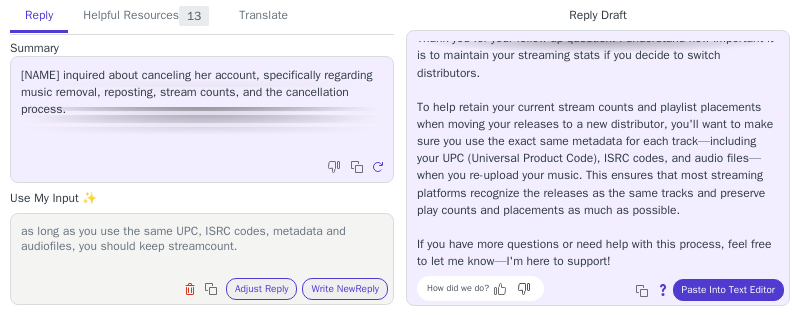 click at bounding box center (502, 289) 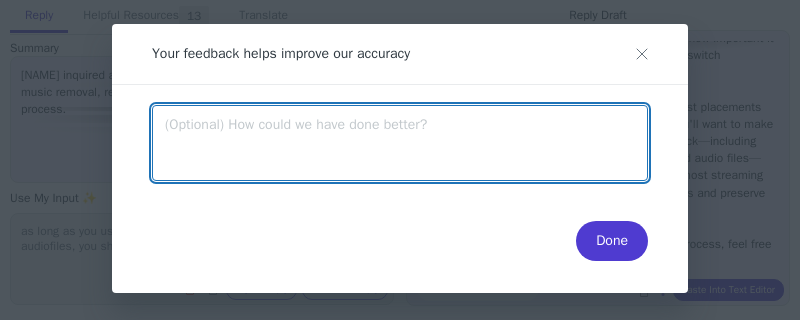 click at bounding box center [400, 143] 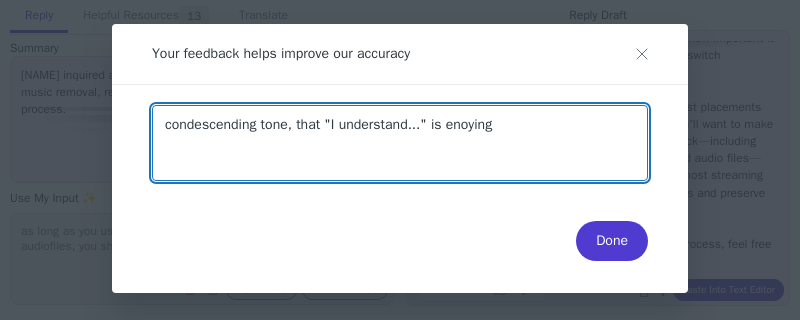 click on "condescending tone, that "I understand..." is enoying" at bounding box center (400, 143) 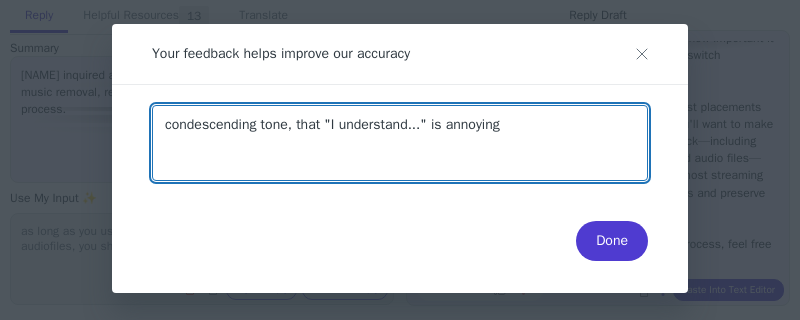 click on "condescending tone, that "I understand..." is annoying" at bounding box center [400, 143] 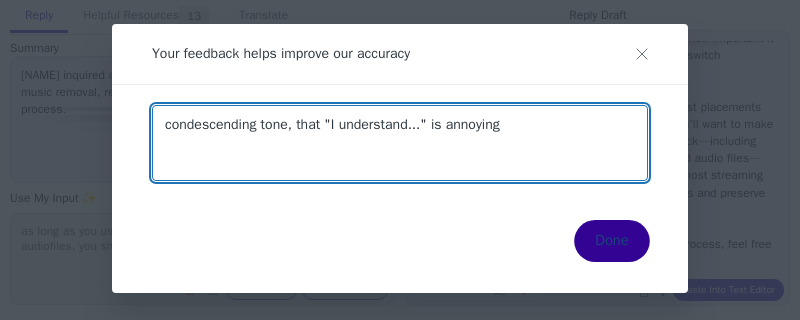 type on "condescending tone, that "I understand..." is annoying" 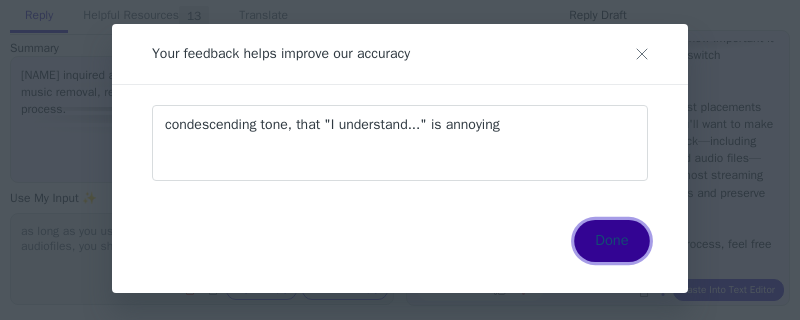 click on "Done" at bounding box center (611, 241) 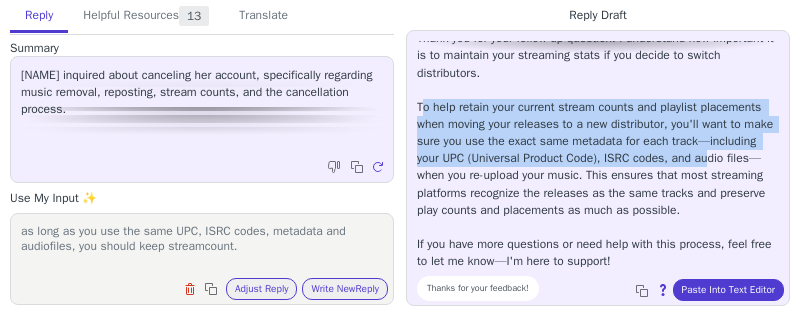 drag, startPoint x: 422, startPoint y: 92, endPoint x: 498, endPoint y: 163, distance: 104.00481 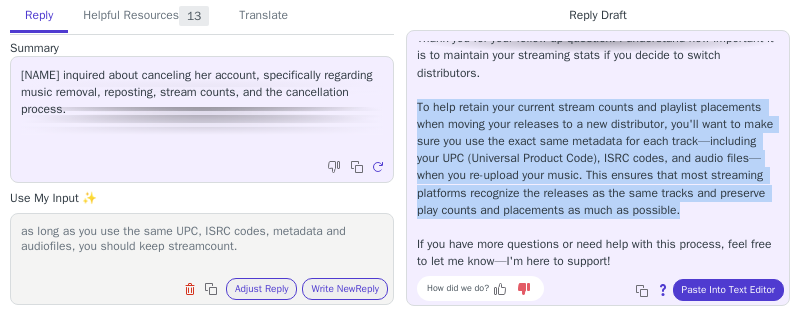 drag, startPoint x: 418, startPoint y: 91, endPoint x: 520, endPoint y: 209, distance: 155.97435 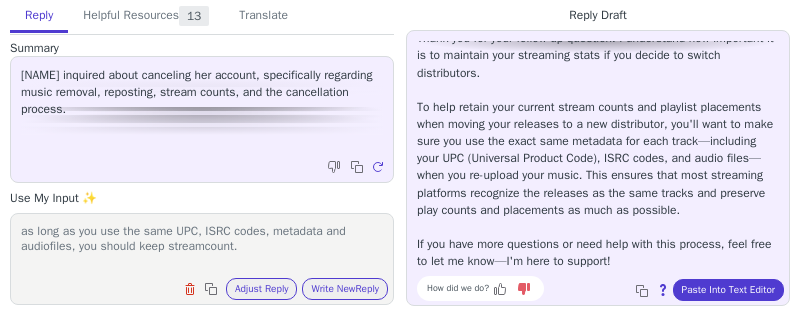 click on "Hello [NAME], Thank you for your follow-up question. I understand how important it is to maintain your streaming stats if you decide to switch distributors. To help retain your current stream counts and playlist placements when moving your releases to a new distributor, you'll want to make sure you use the exact same metadata for each track—including your UPC (Universal Product Code), ISRC codes, and audio files—when you re-upload your music. This ensures that most streaming platforms recognize the releases as the same tracks and preserve play counts and placements as much as possible. If you have more questions or need help with this process, feel free to let me know—I'm here to support!" at bounding box center (598, 133) 